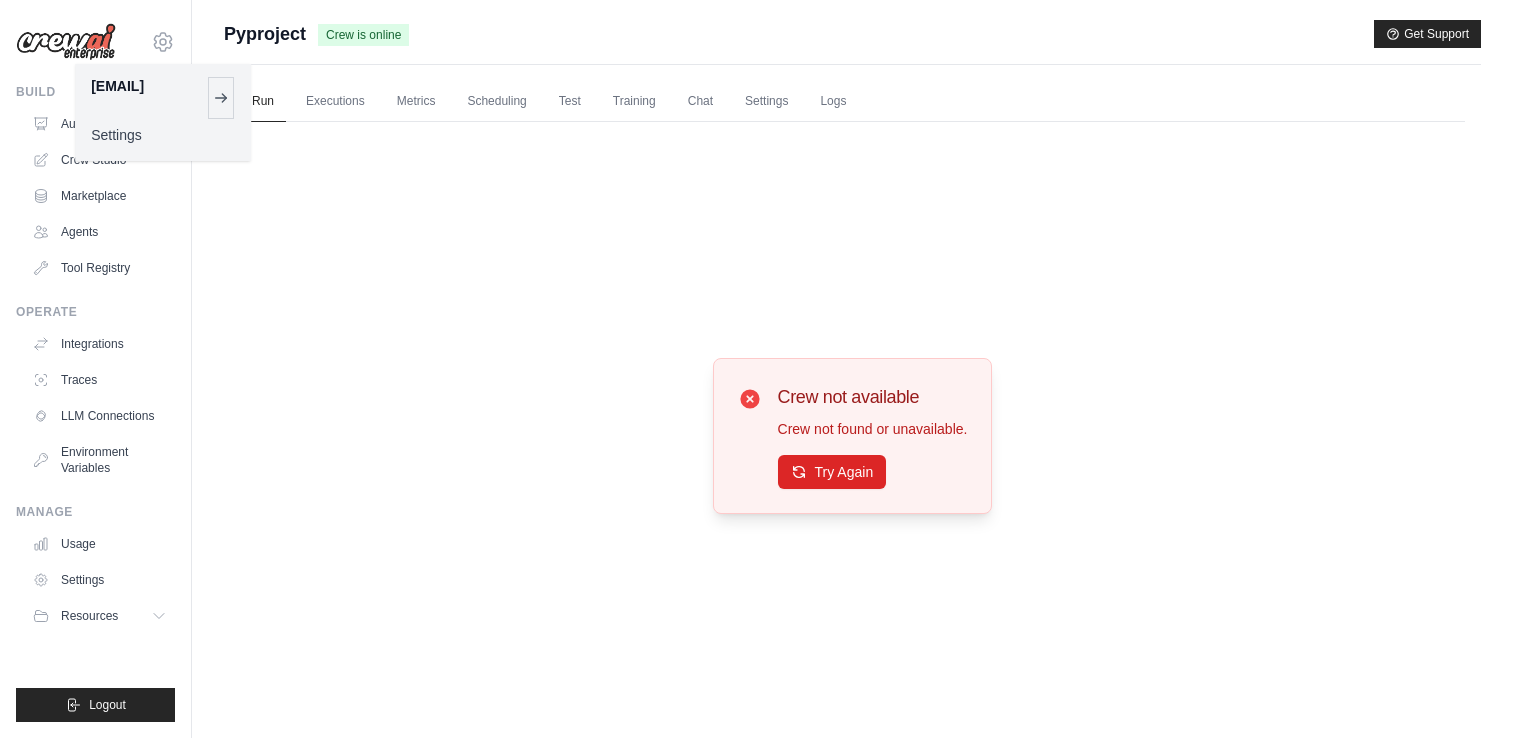 scroll, scrollTop: 84, scrollLeft: 0, axis: vertical 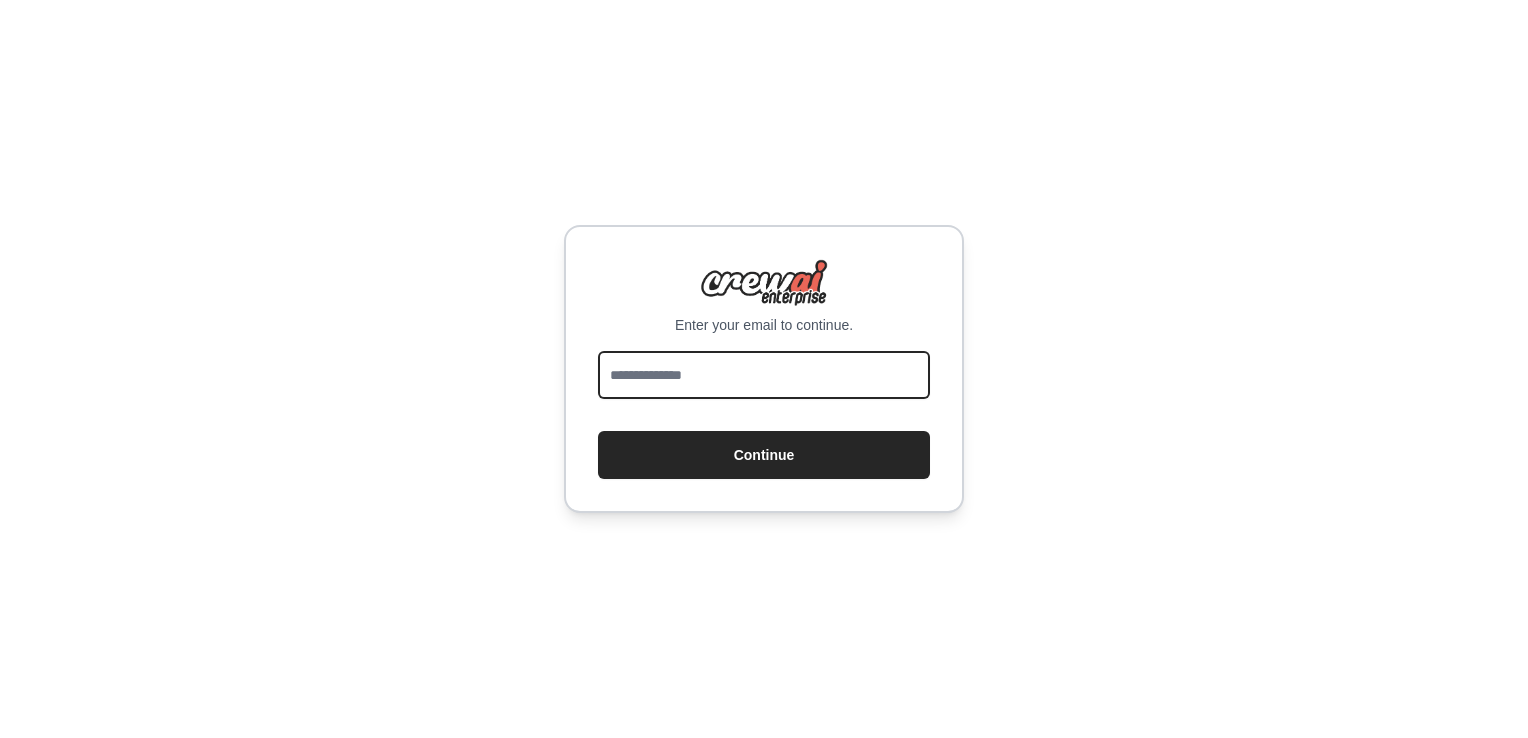 click at bounding box center [764, 375] 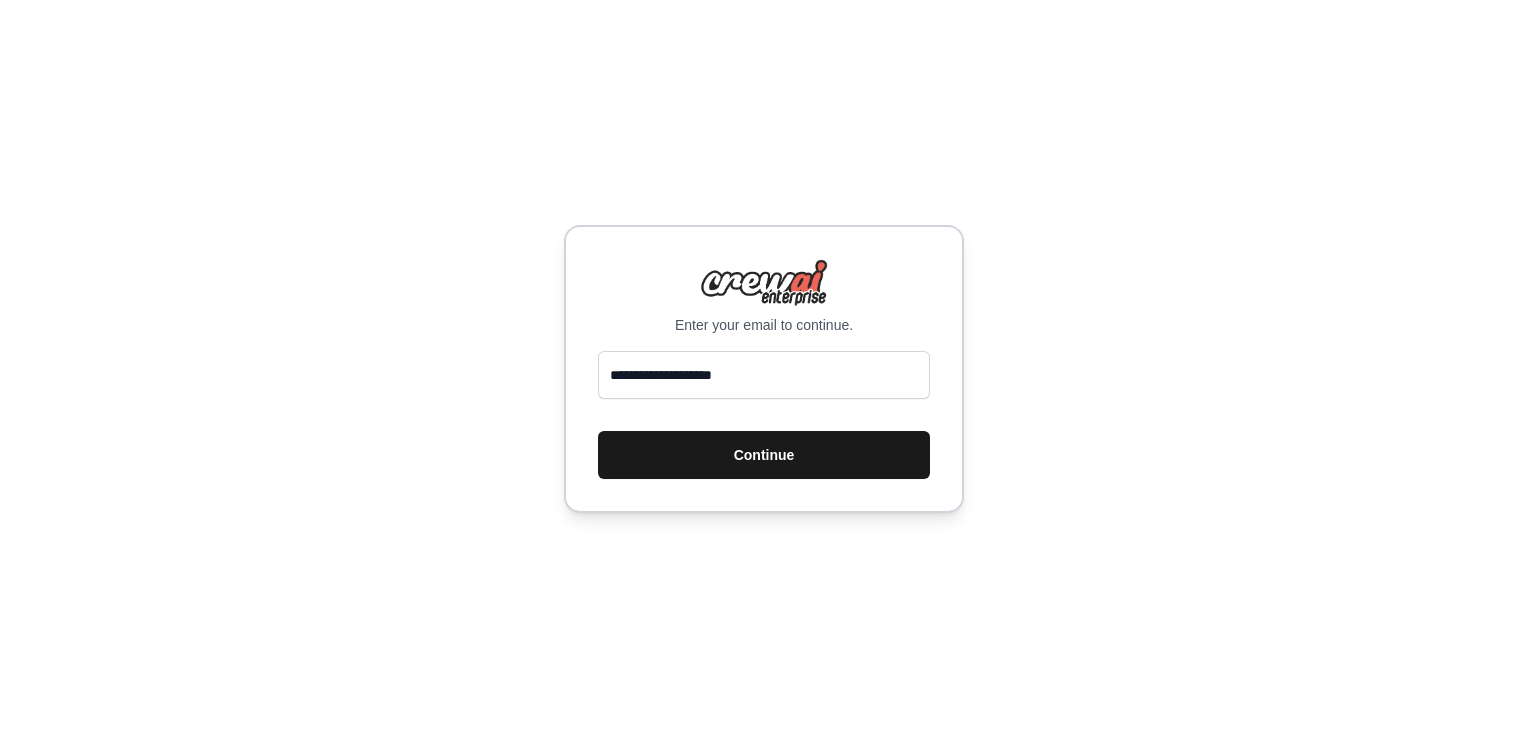 click on "Continue" at bounding box center [764, 455] 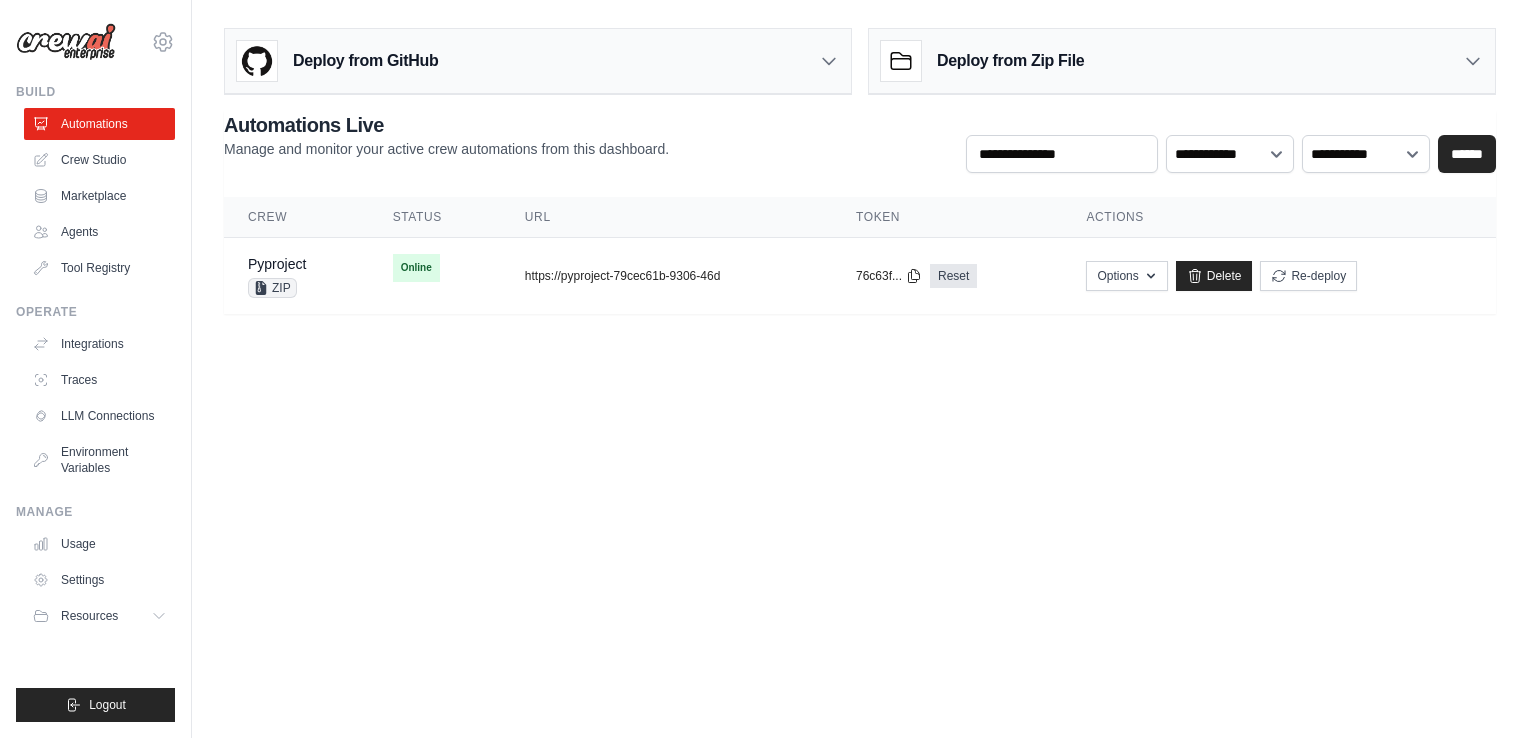 scroll, scrollTop: 0, scrollLeft: 0, axis: both 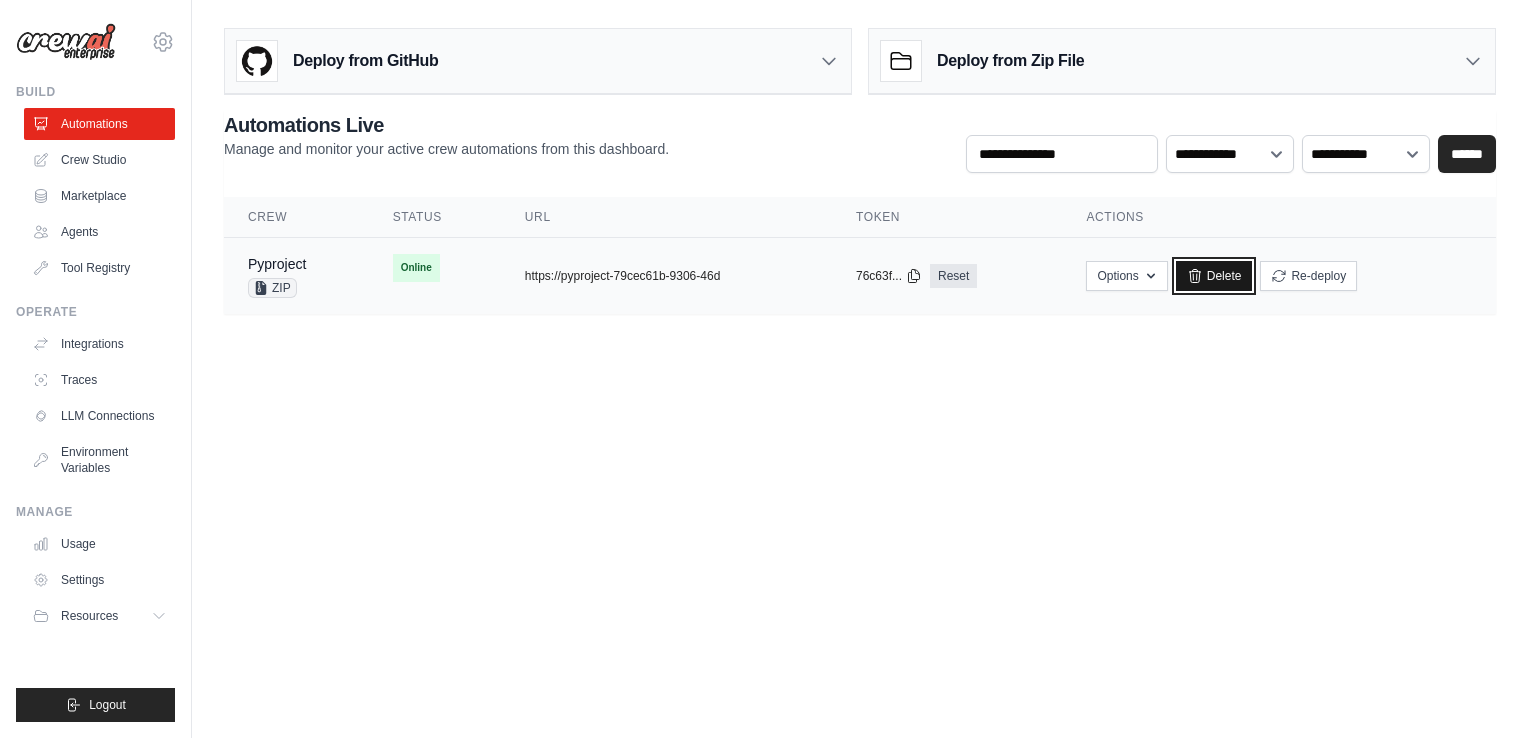 click 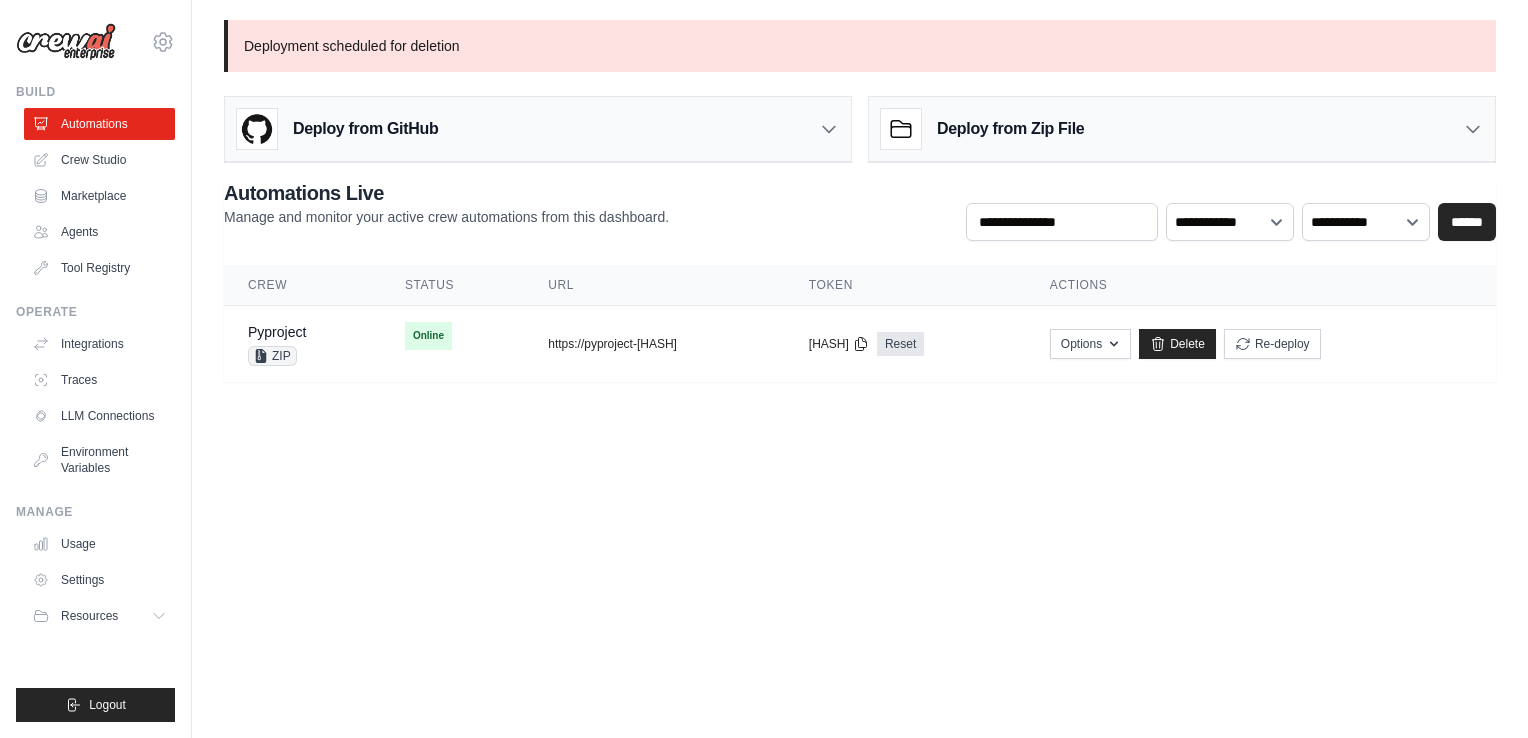 scroll, scrollTop: 0, scrollLeft: 0, axis: both 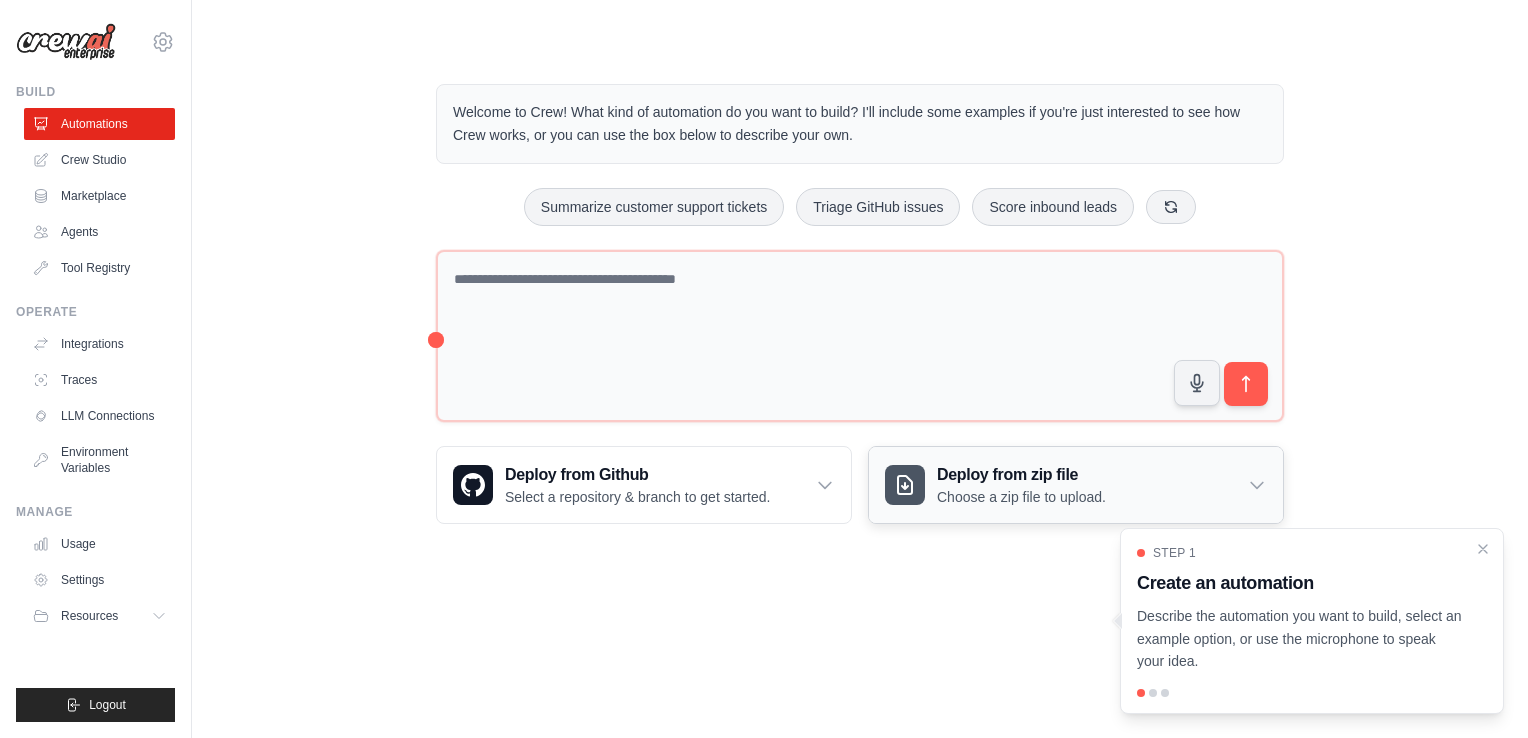 click on "Choose a zip file to upload." at bounding box center [1021, 497] 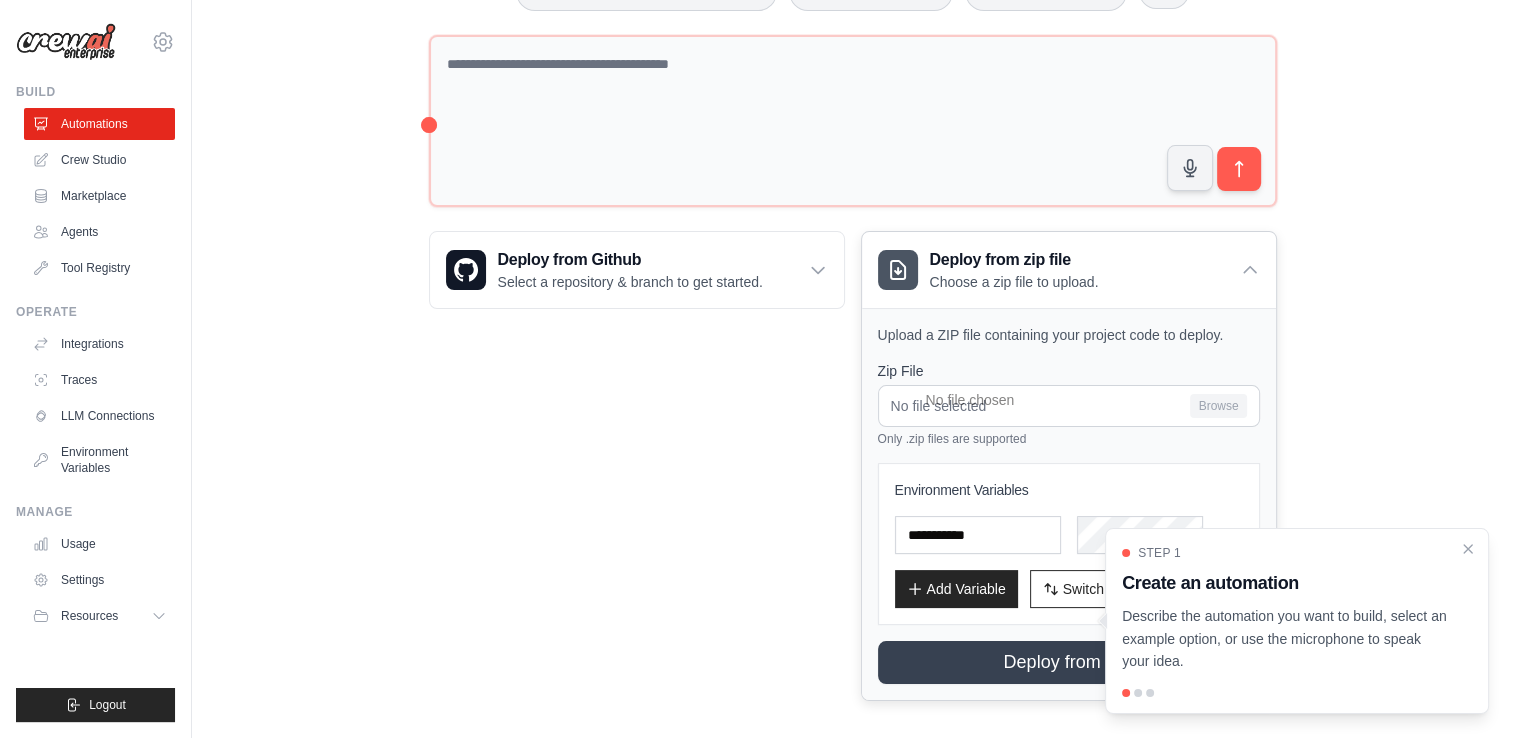 scroll, scrollTop: 225, scrollLeft: 0, axis: vertical 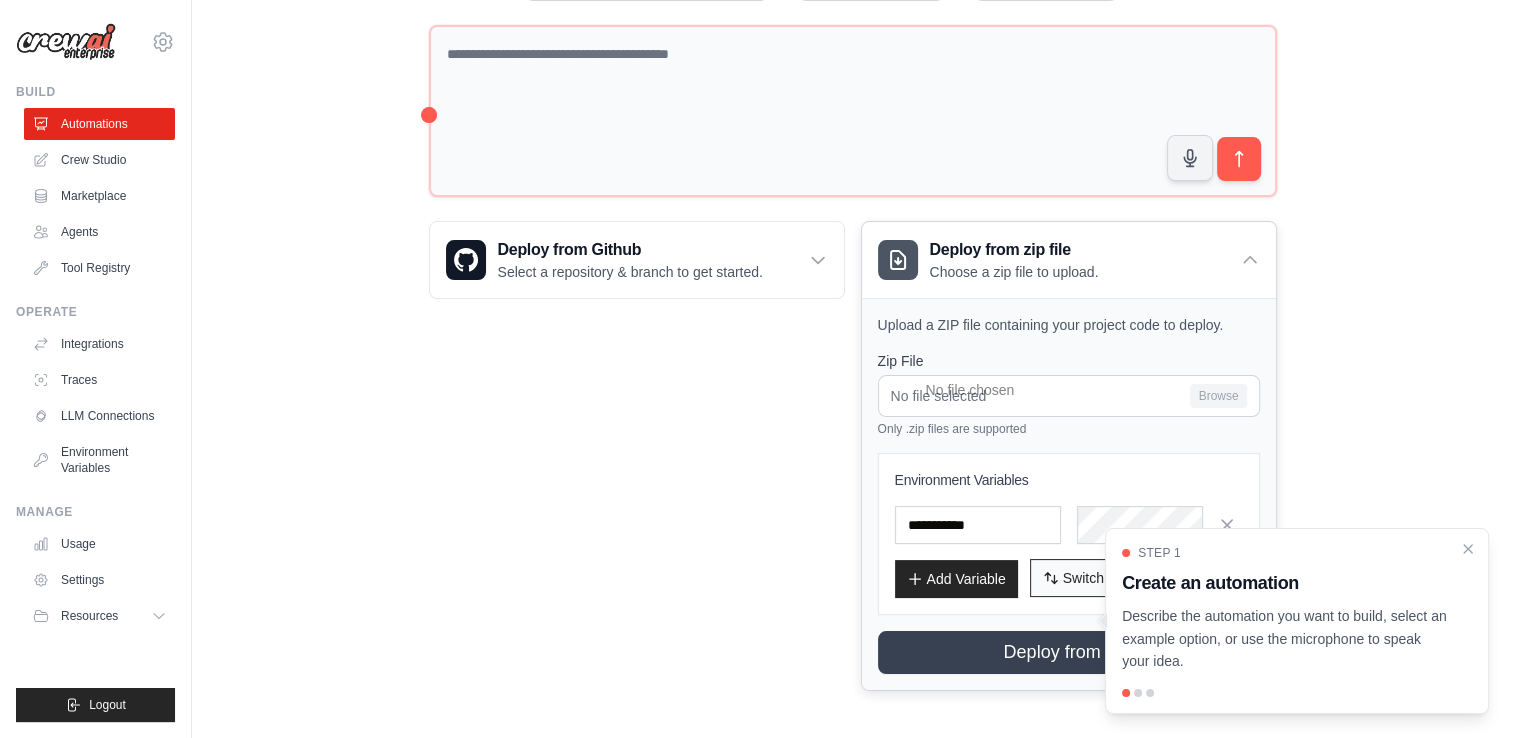 click on "Switch to Bulk View" at bounding box center [1124, 578] 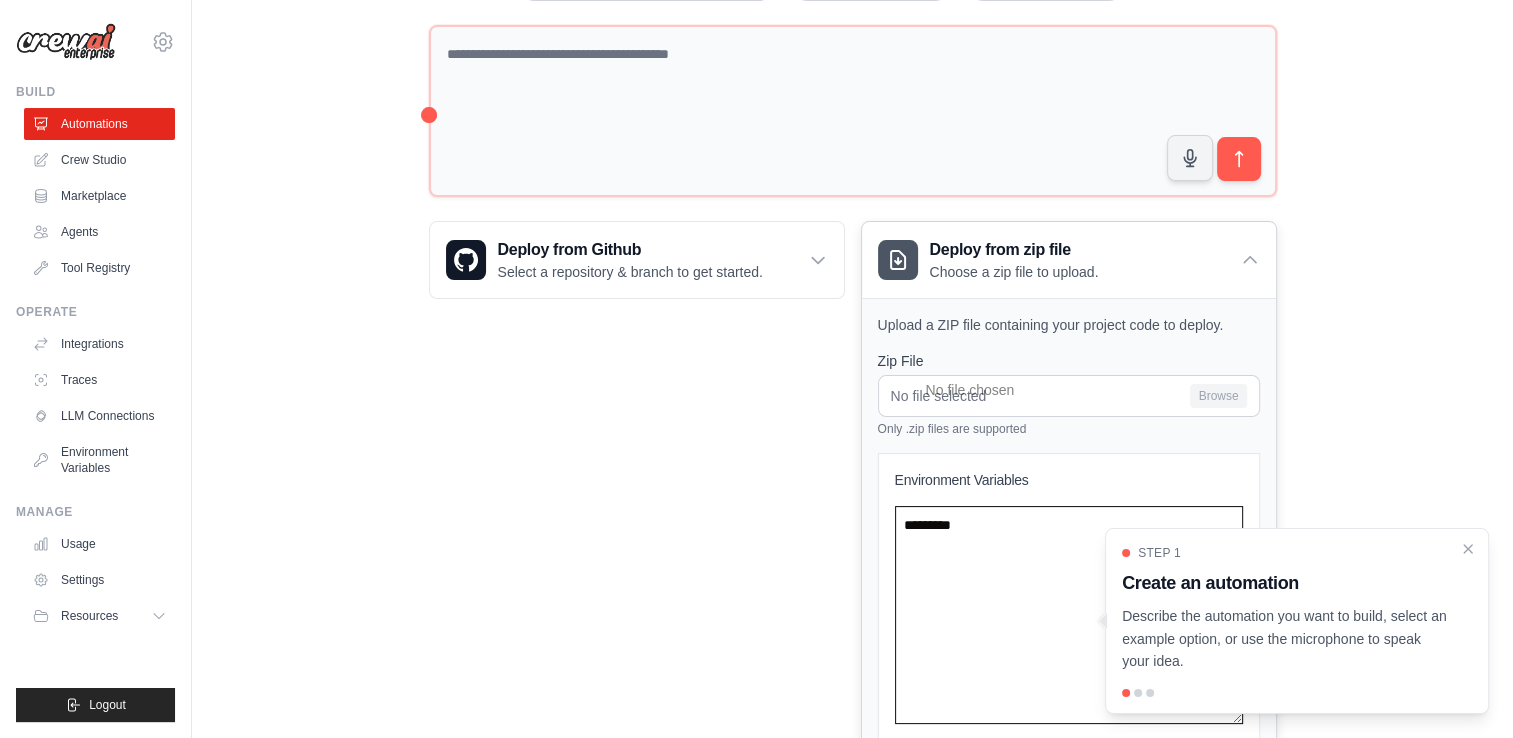 click at bounding box center [1069, 615] 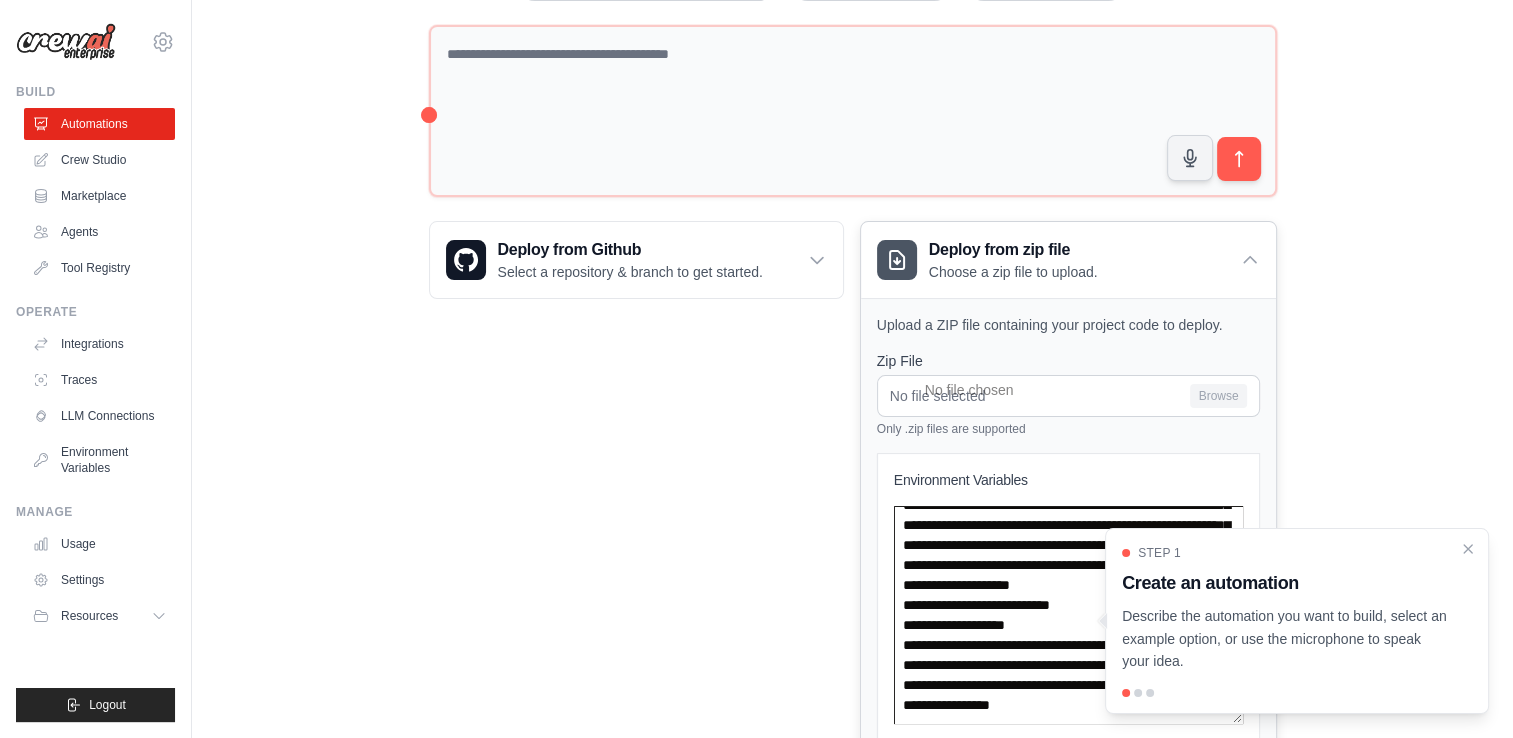 scroll, scrollTop: 440, scrollLeft: 0, axis: vertical 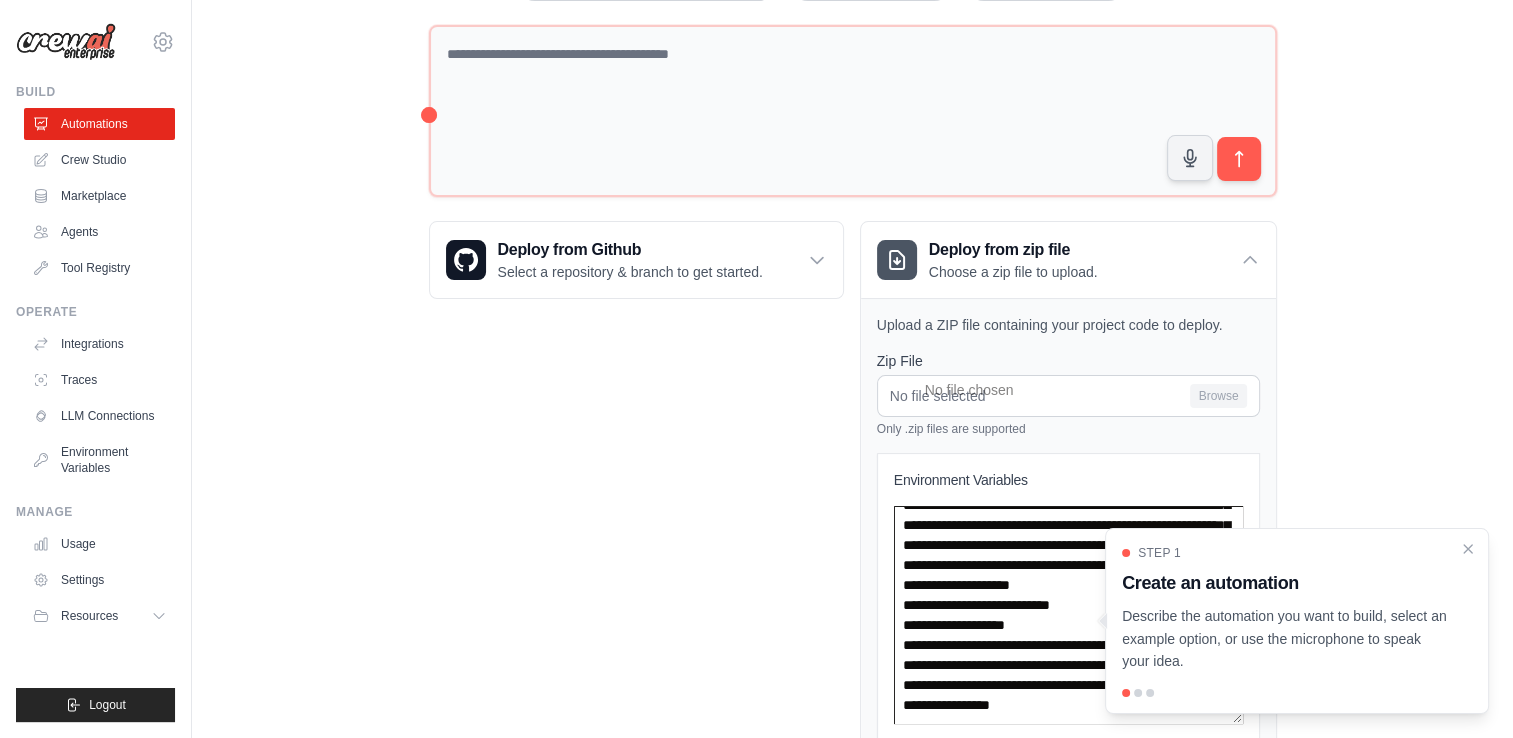 type on "**********" 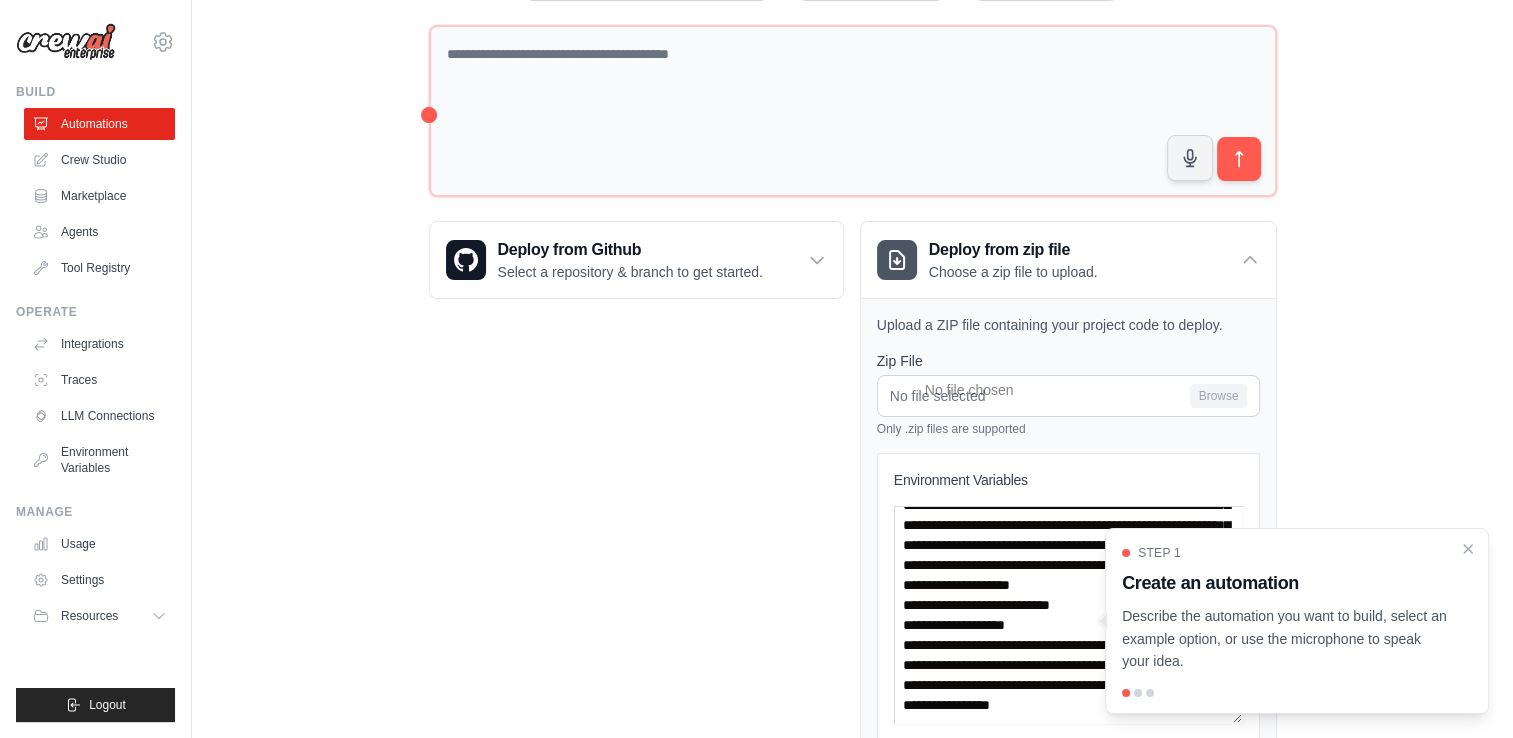 click on "Step 1
Create an automation
Describe the automation you want to build, select an example option,
or use the microphone to speak your idea." at bounding box center (1297, 621) 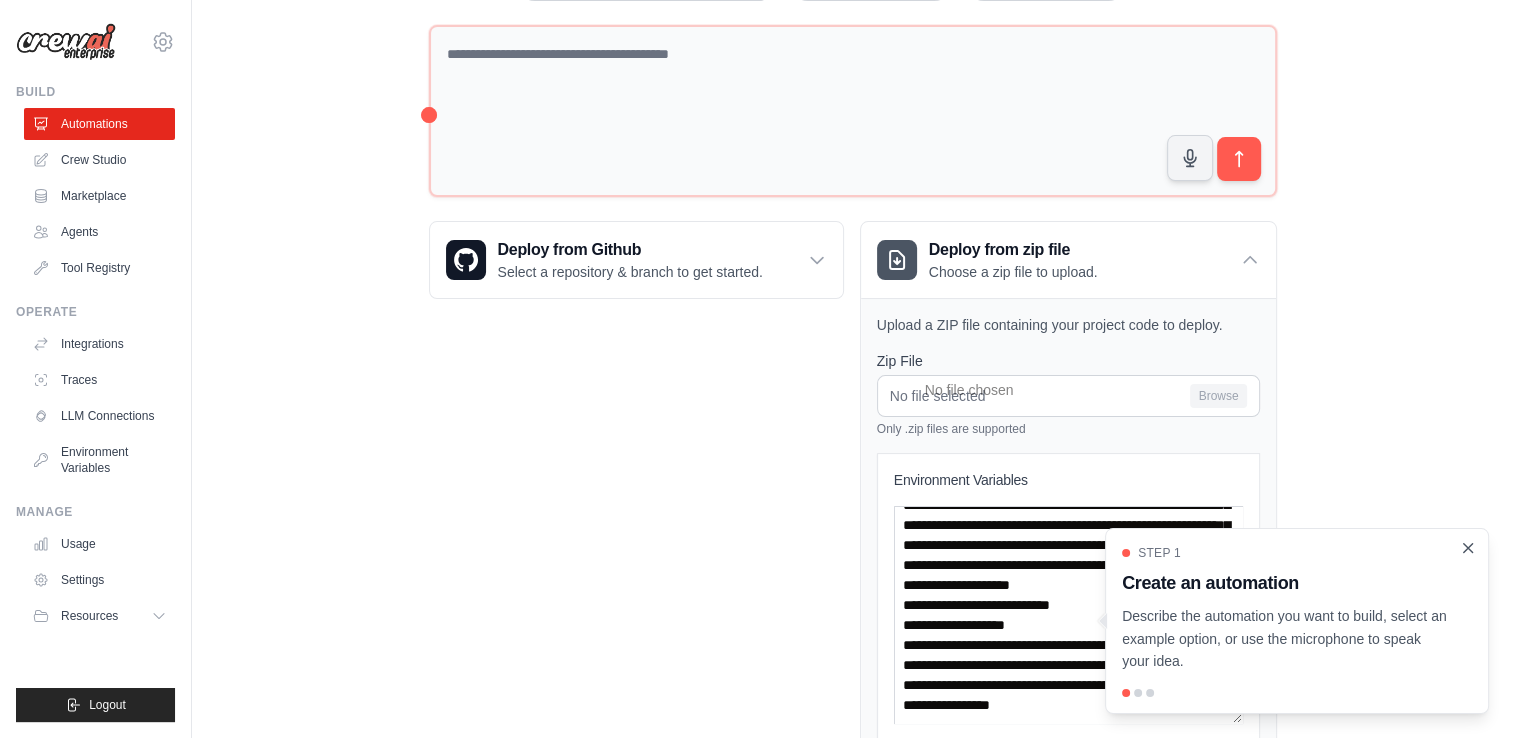 click 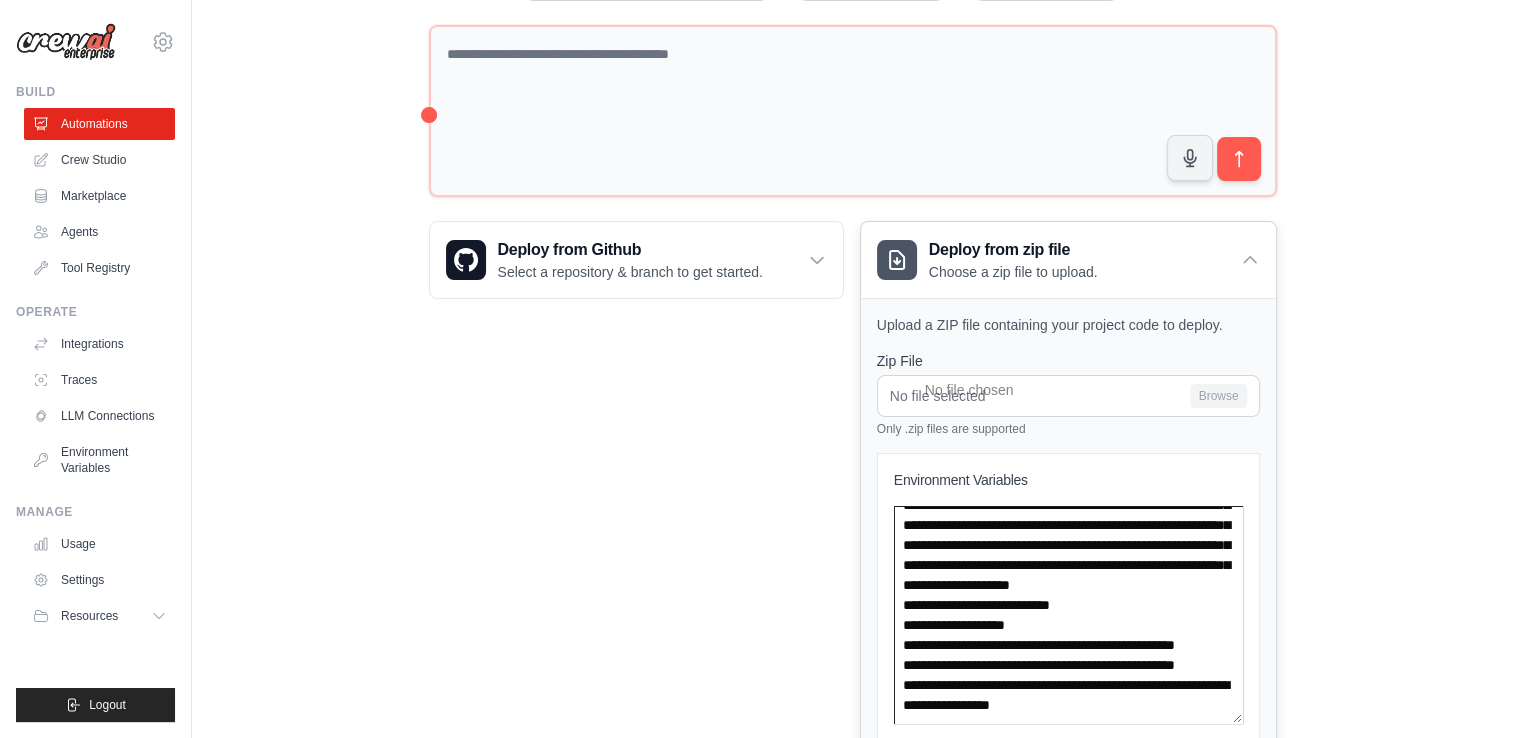 click at bounding box center (1068, 615) 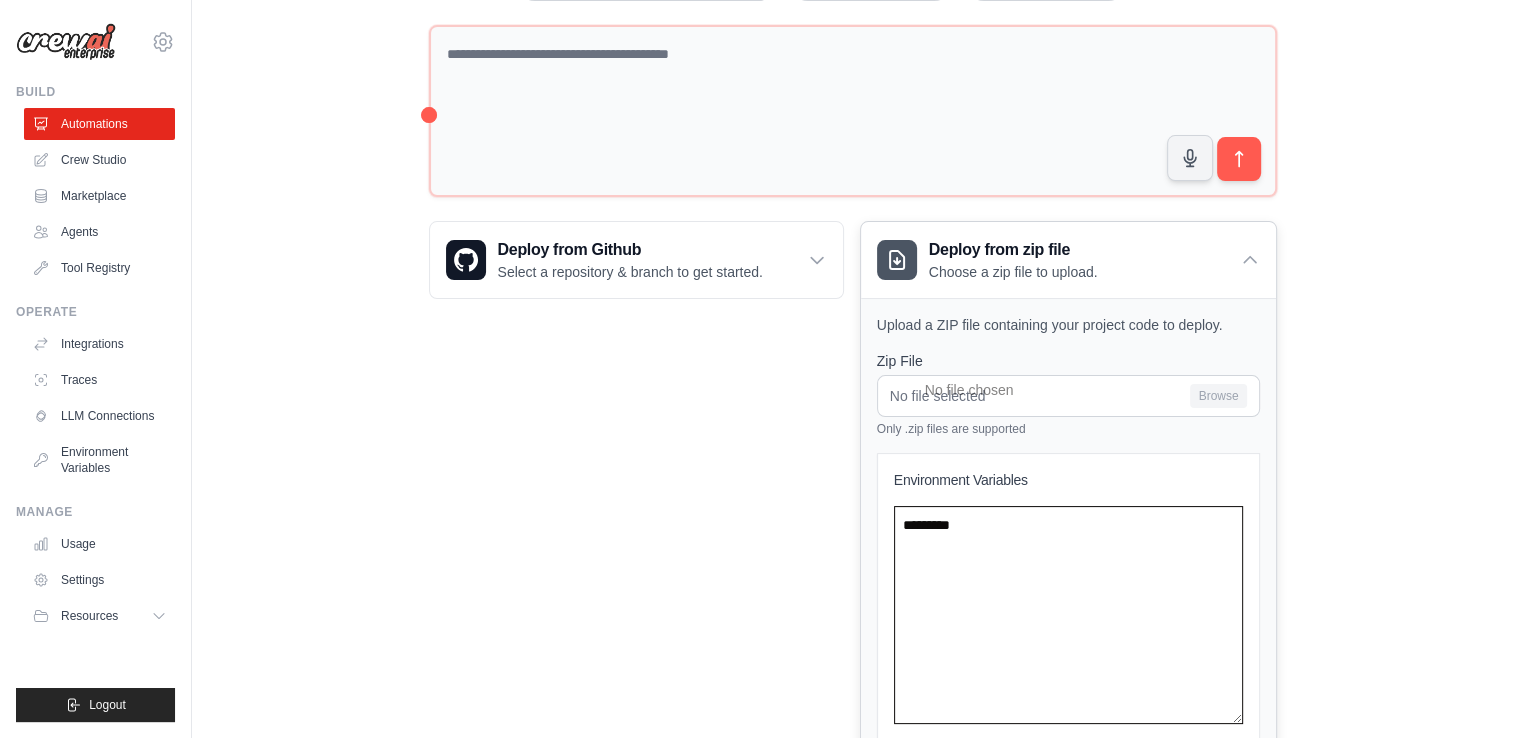 scroll, scrollTop: 0, scrollLeft: 0, axis: both 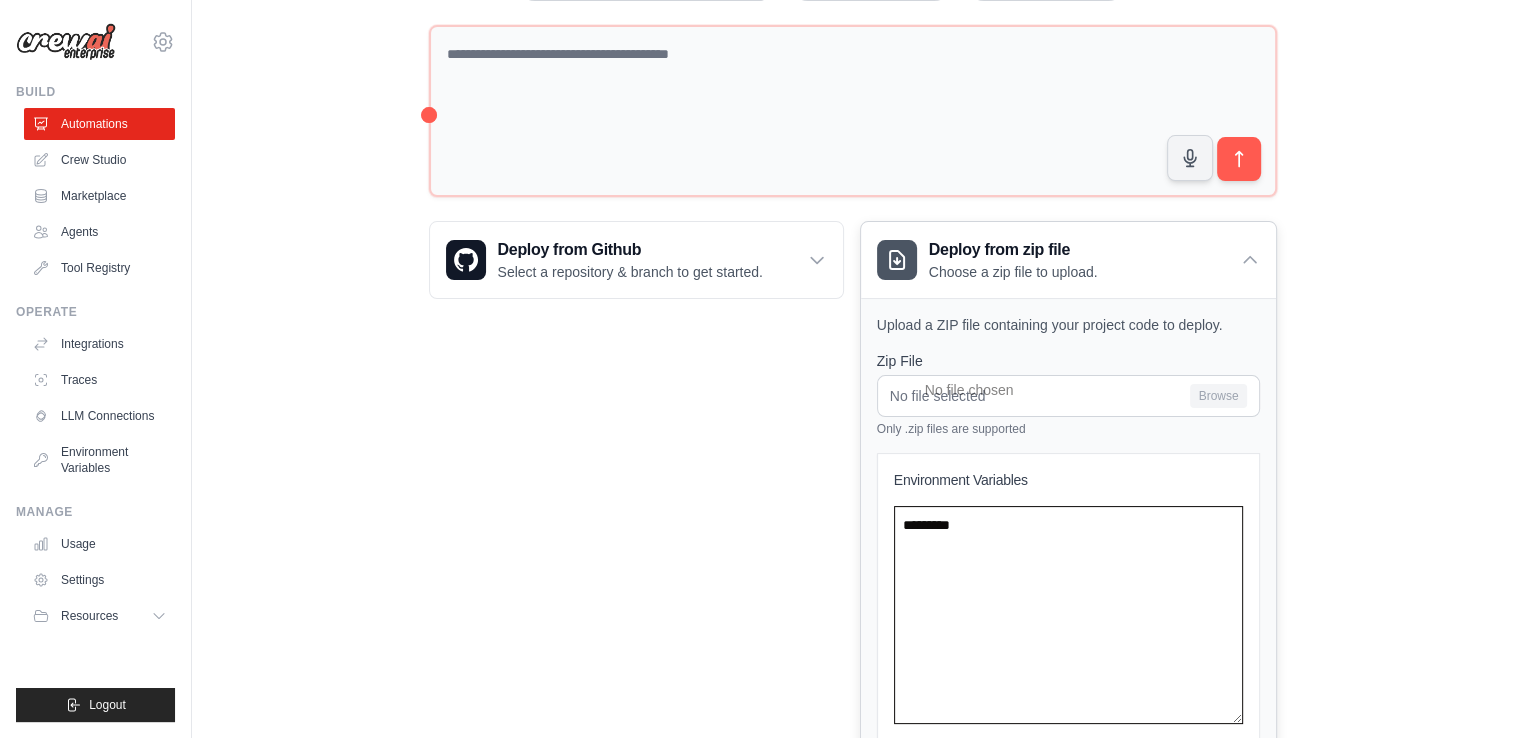 paste on "**********" 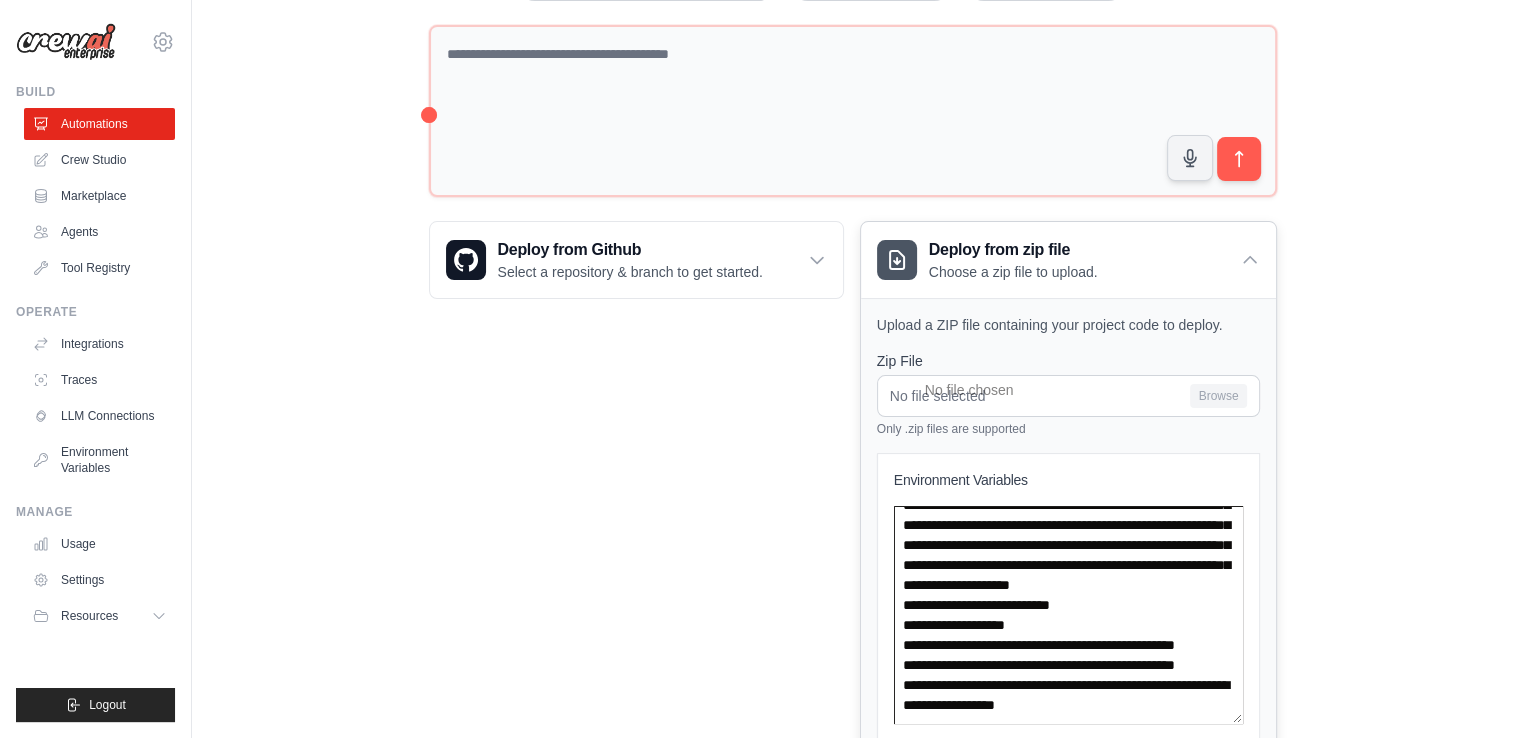 type on "**********" 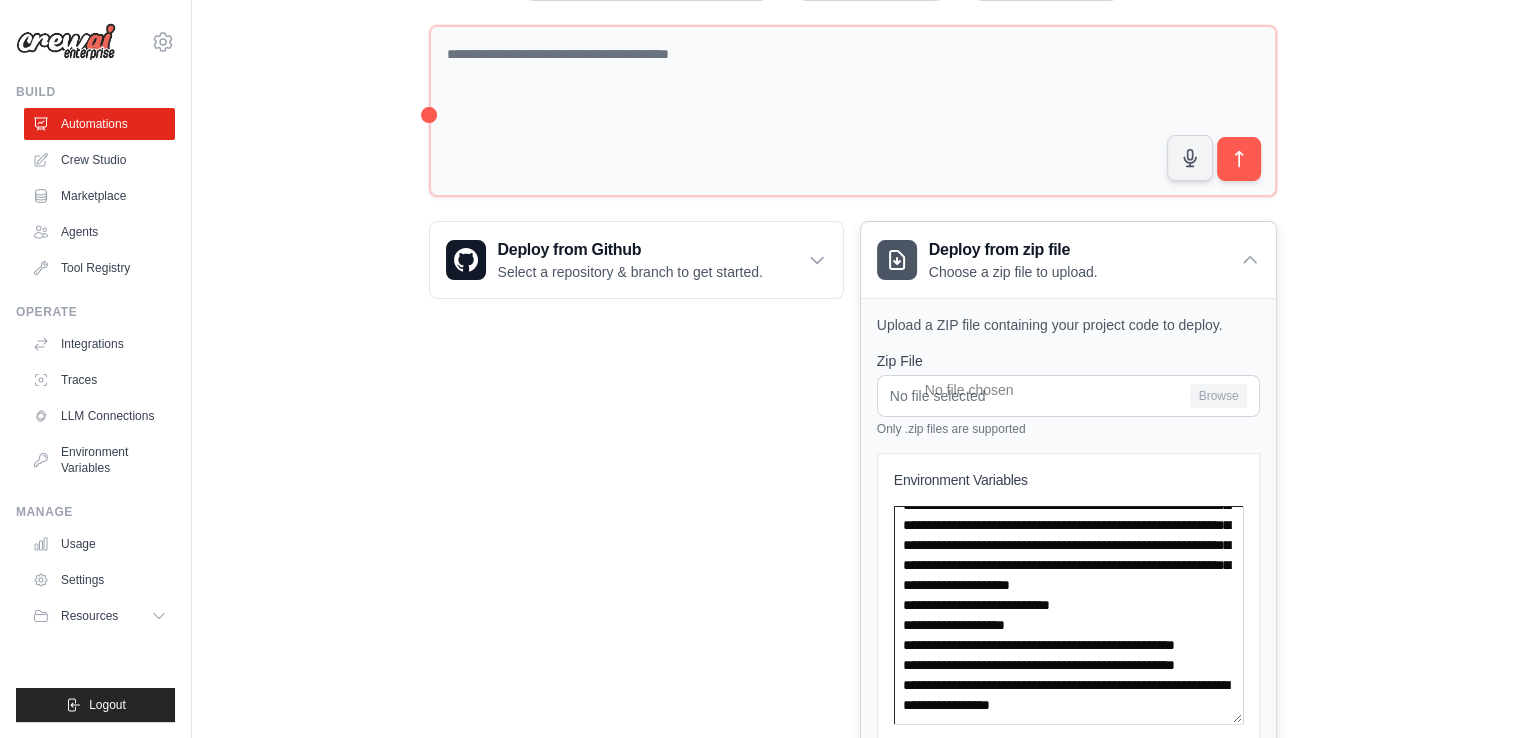 scroll, scrollTop: 440, scrollLeft: 0, axis: vertical 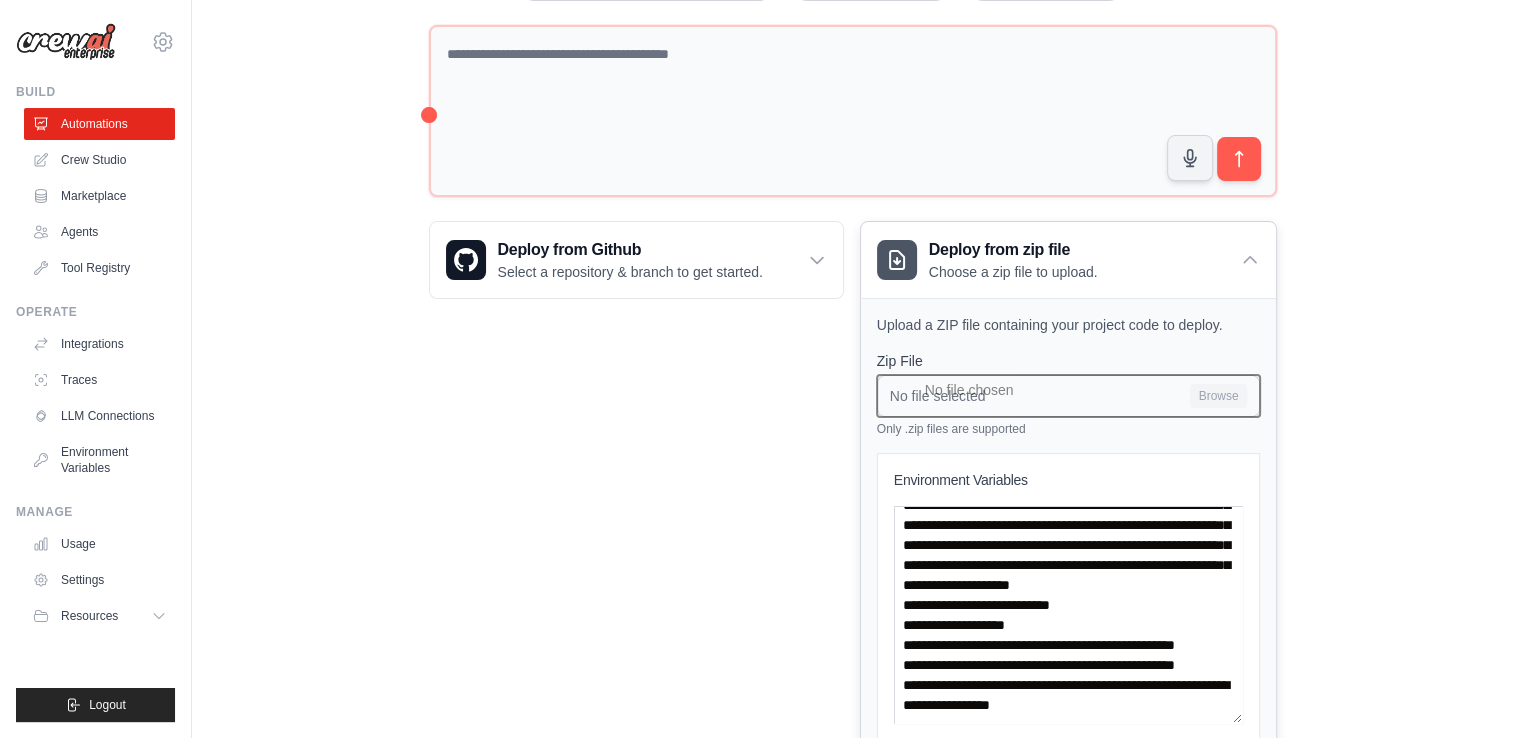 click on "No file selected
Browse" at bounding box center [1068, 396] 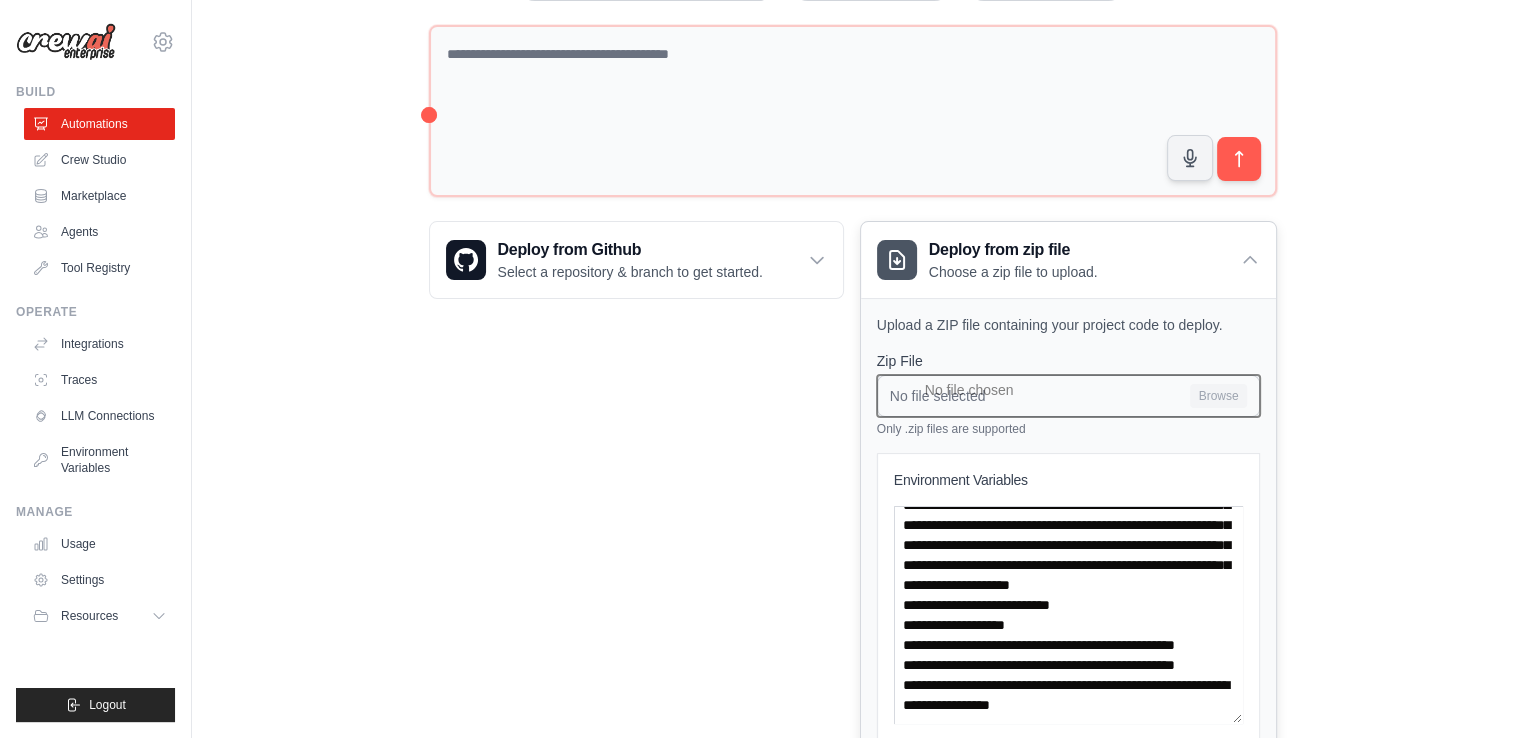 type on "**********" 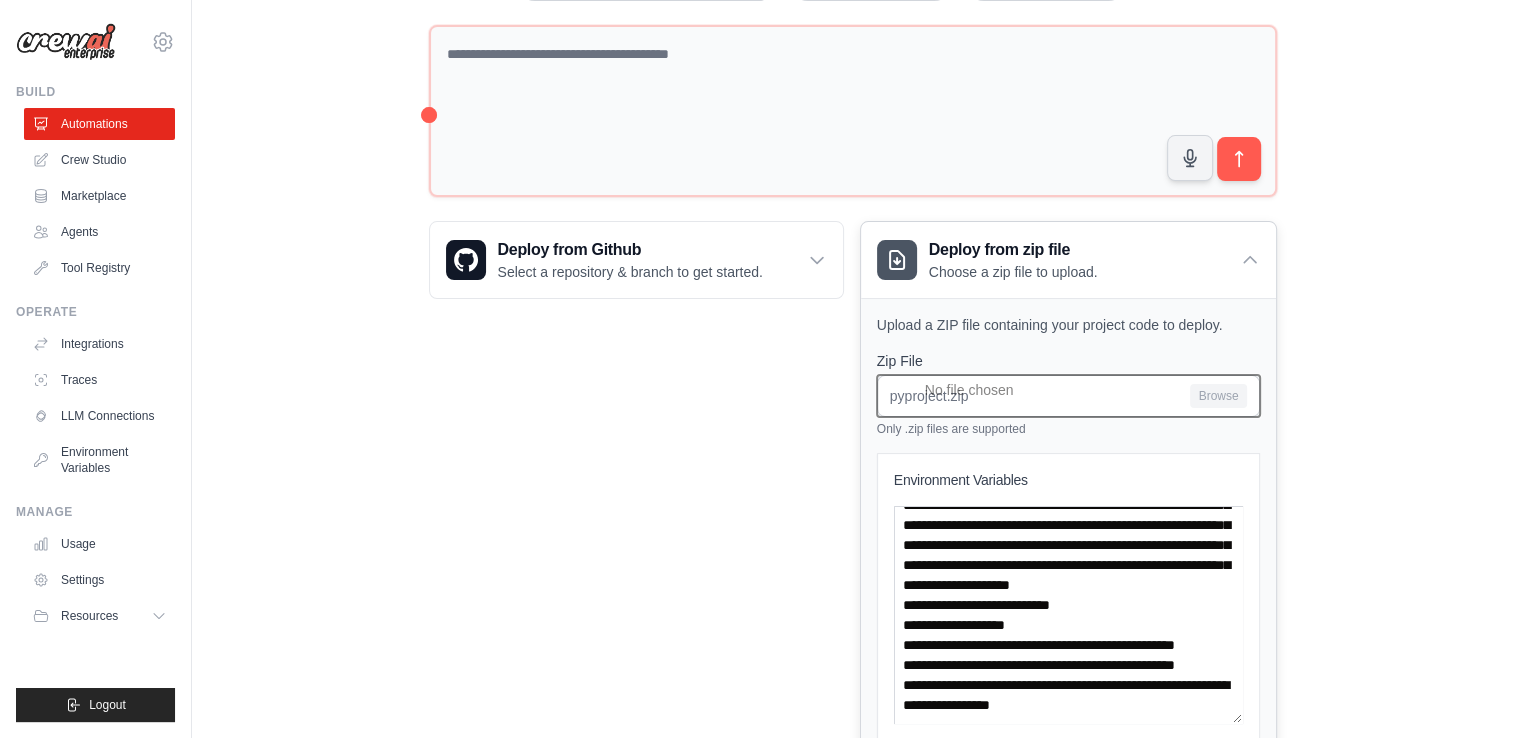 scroll, scrollTop: 413, scrollLeft: 0, axis: vertical 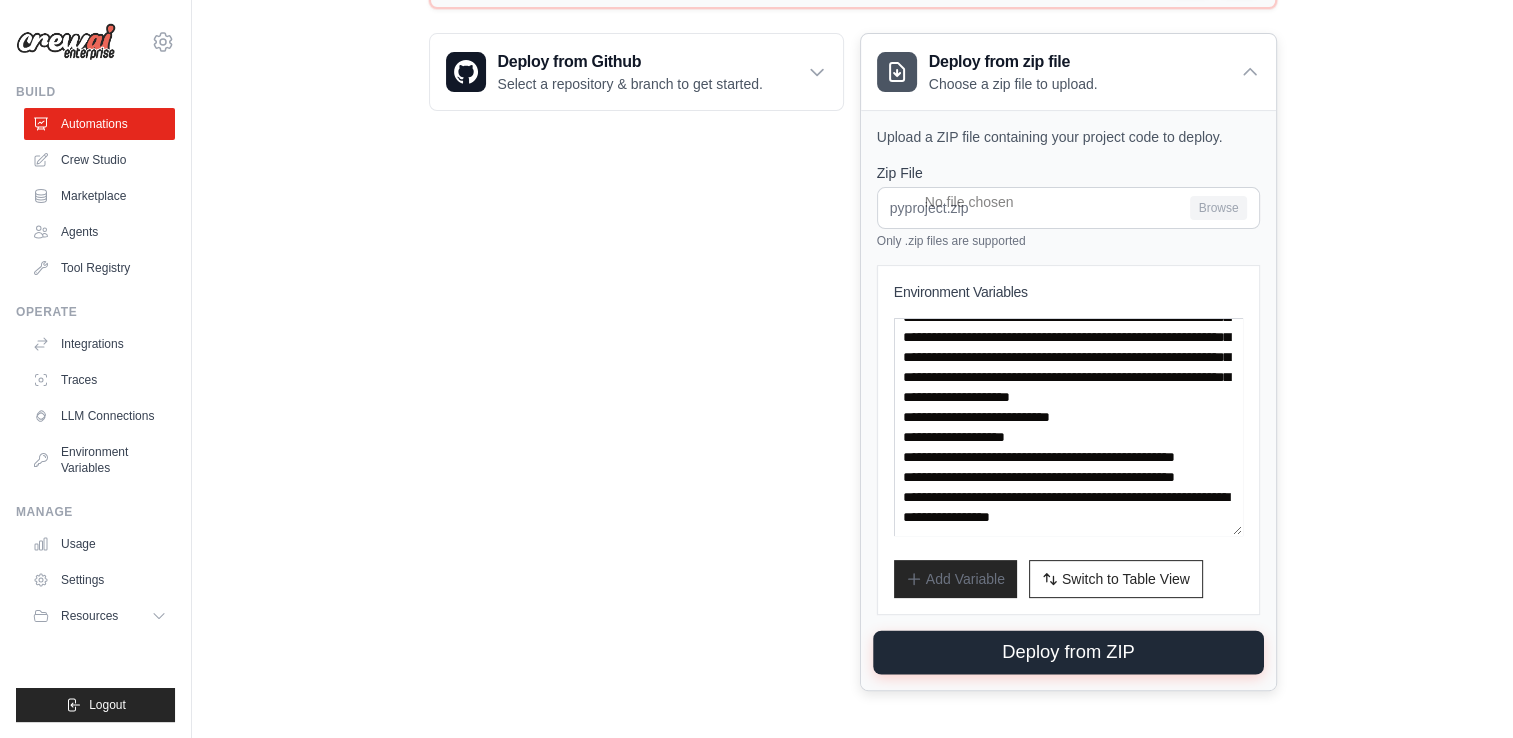 click on "Deploy from ZIP" at bounding box center [1068, 652] 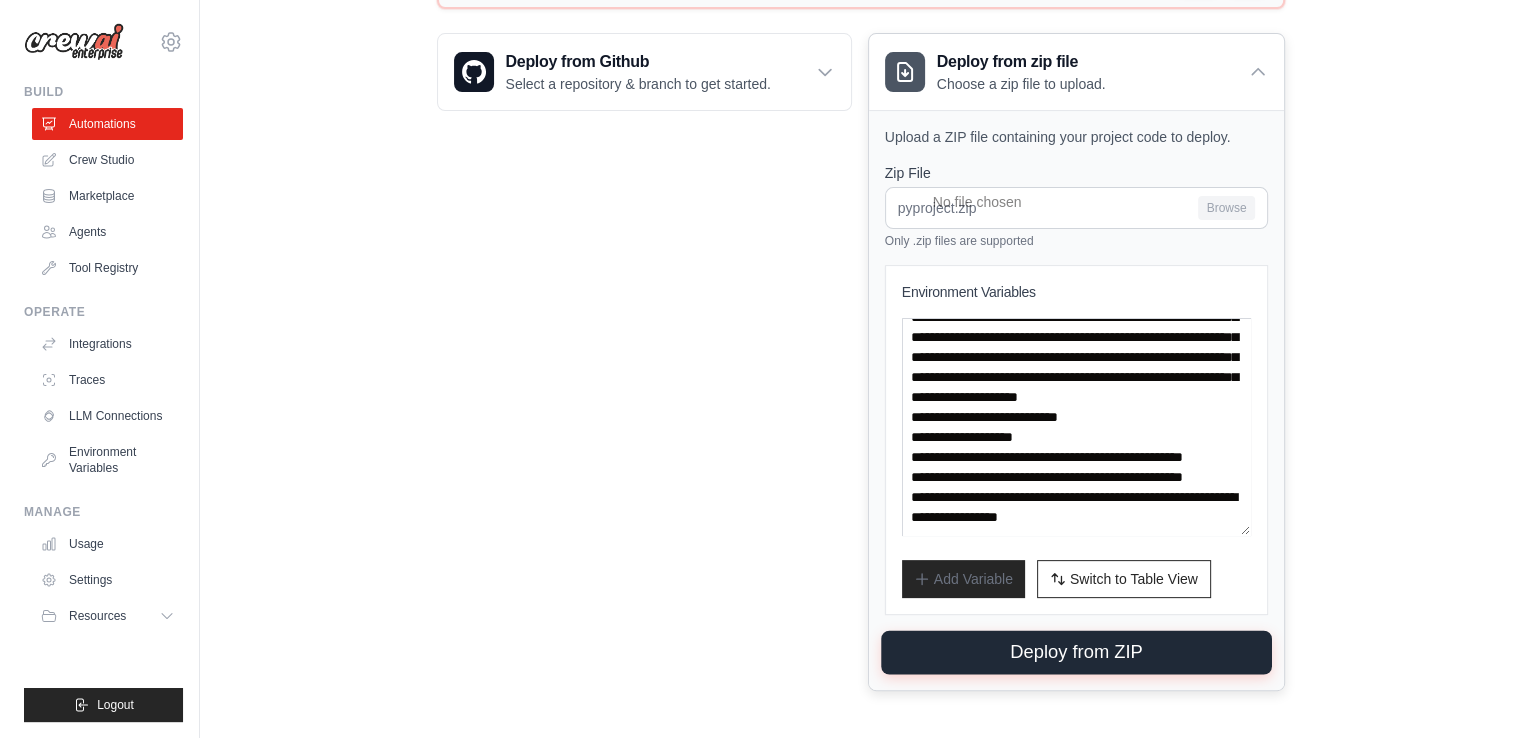 scroll, scrollTop: 0, scrollLeft: 0, axis: both 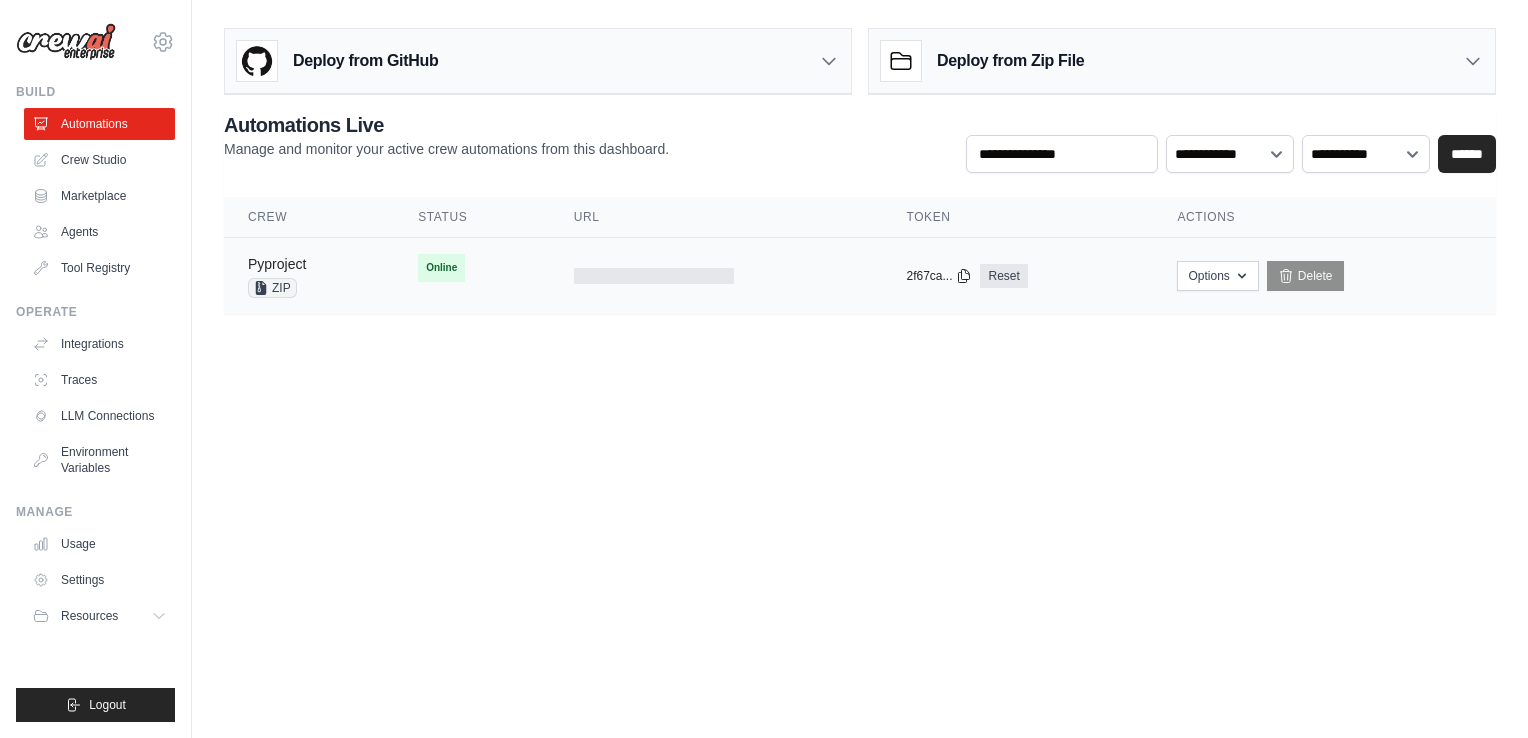 click on "Pyproject" at bounding box center (277, 264) 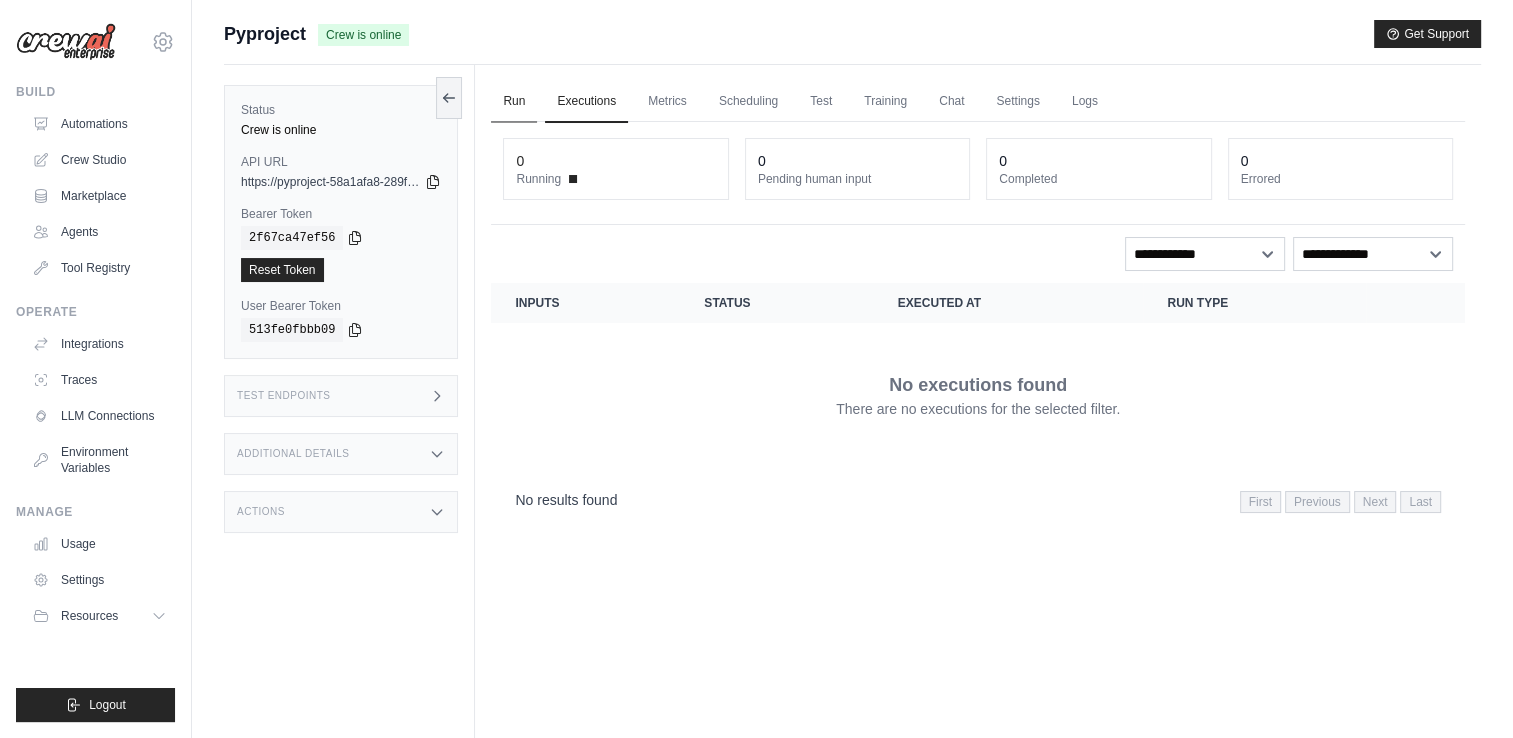 click on "Run" at bounding box center (514, 102) 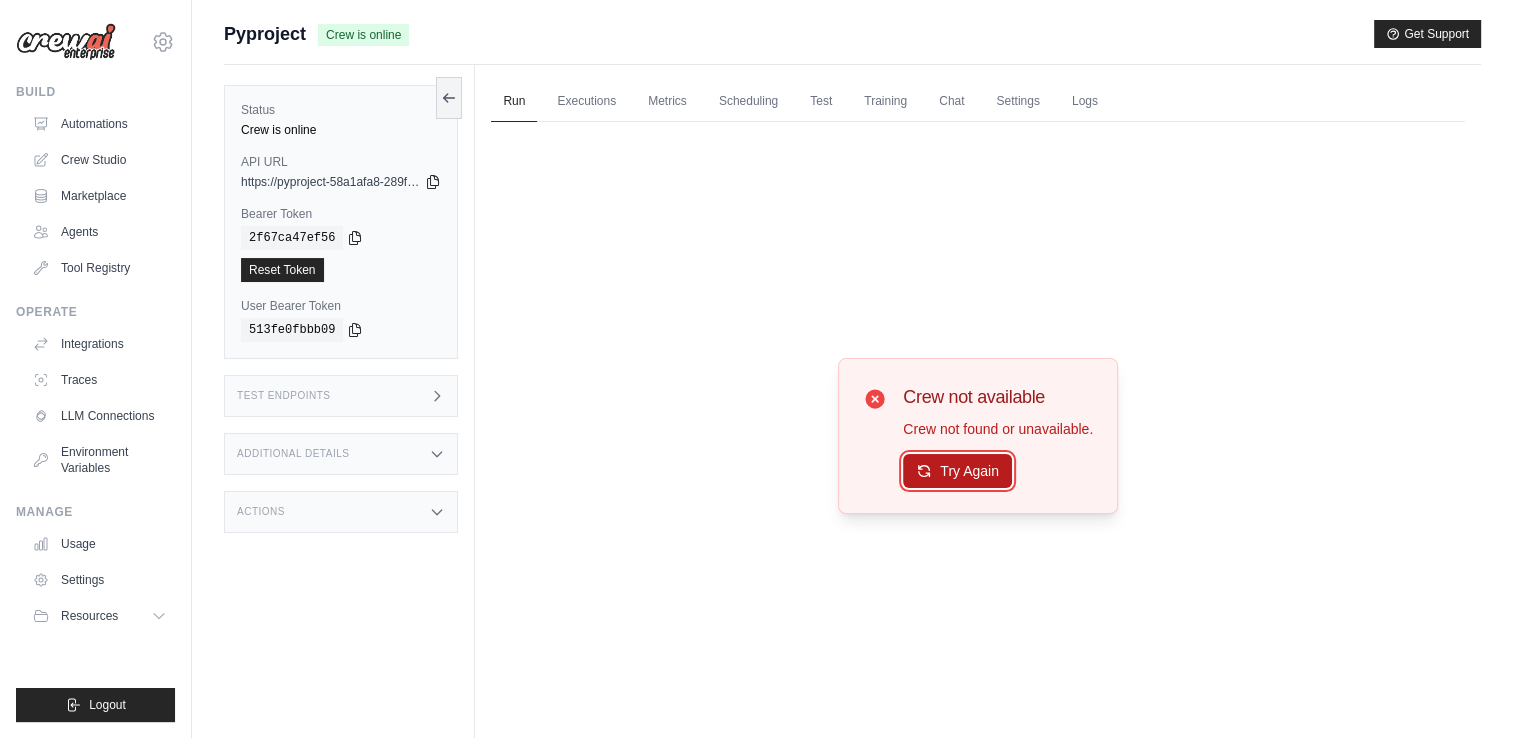 click on "Try Again" at bounding box center (957, 471) 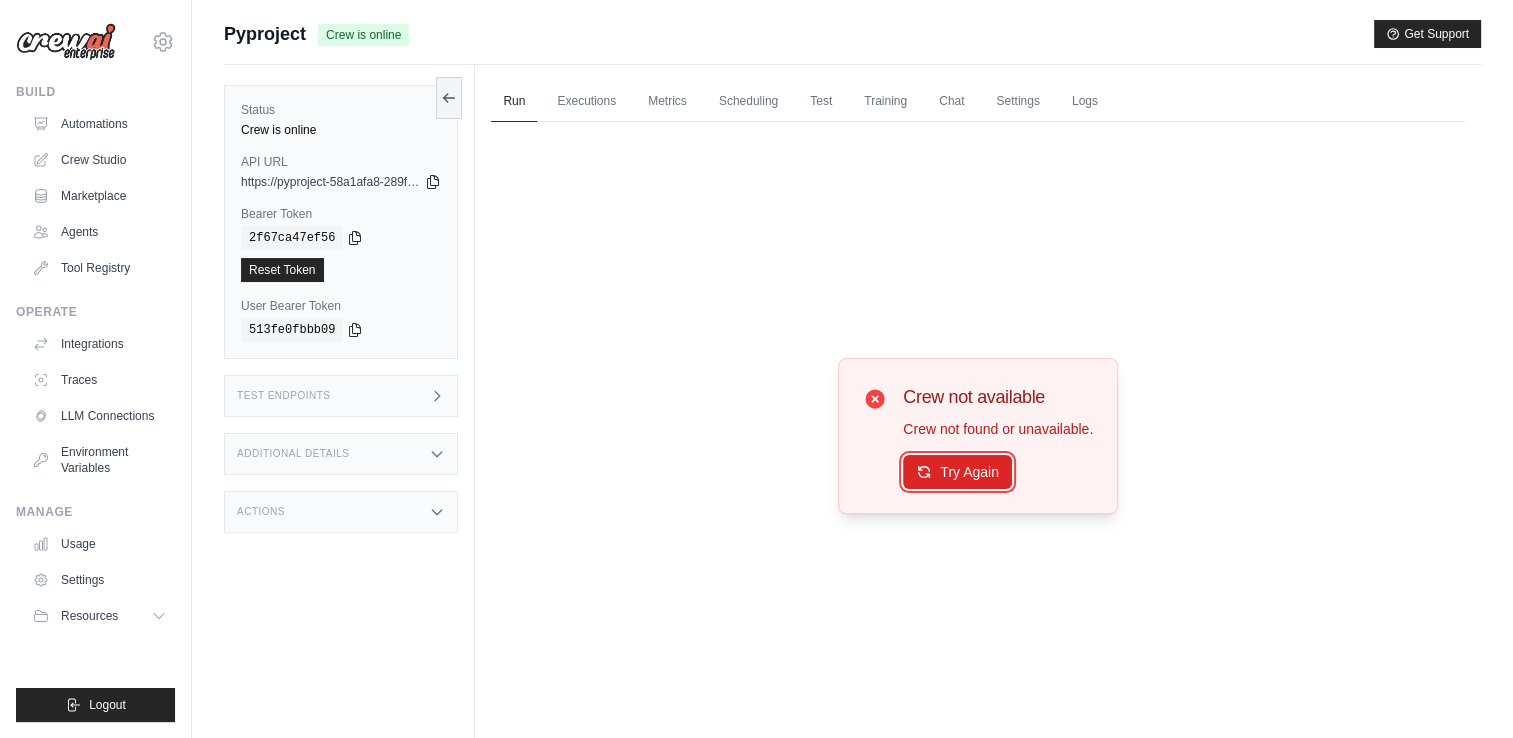 click on "Try Again" at bounding box center (957, 472) 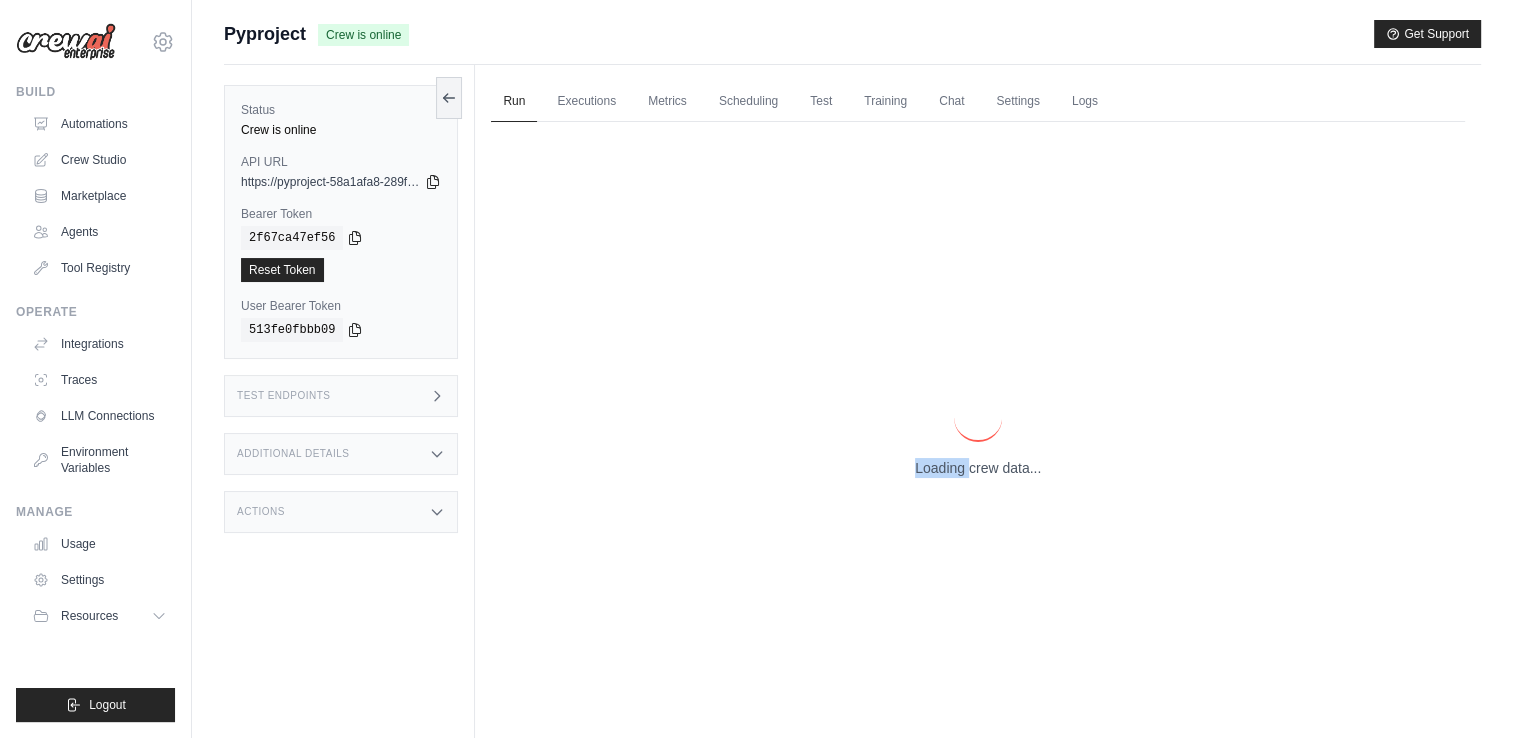 click on "Loading crew data..." at bounding box center [978, 468] 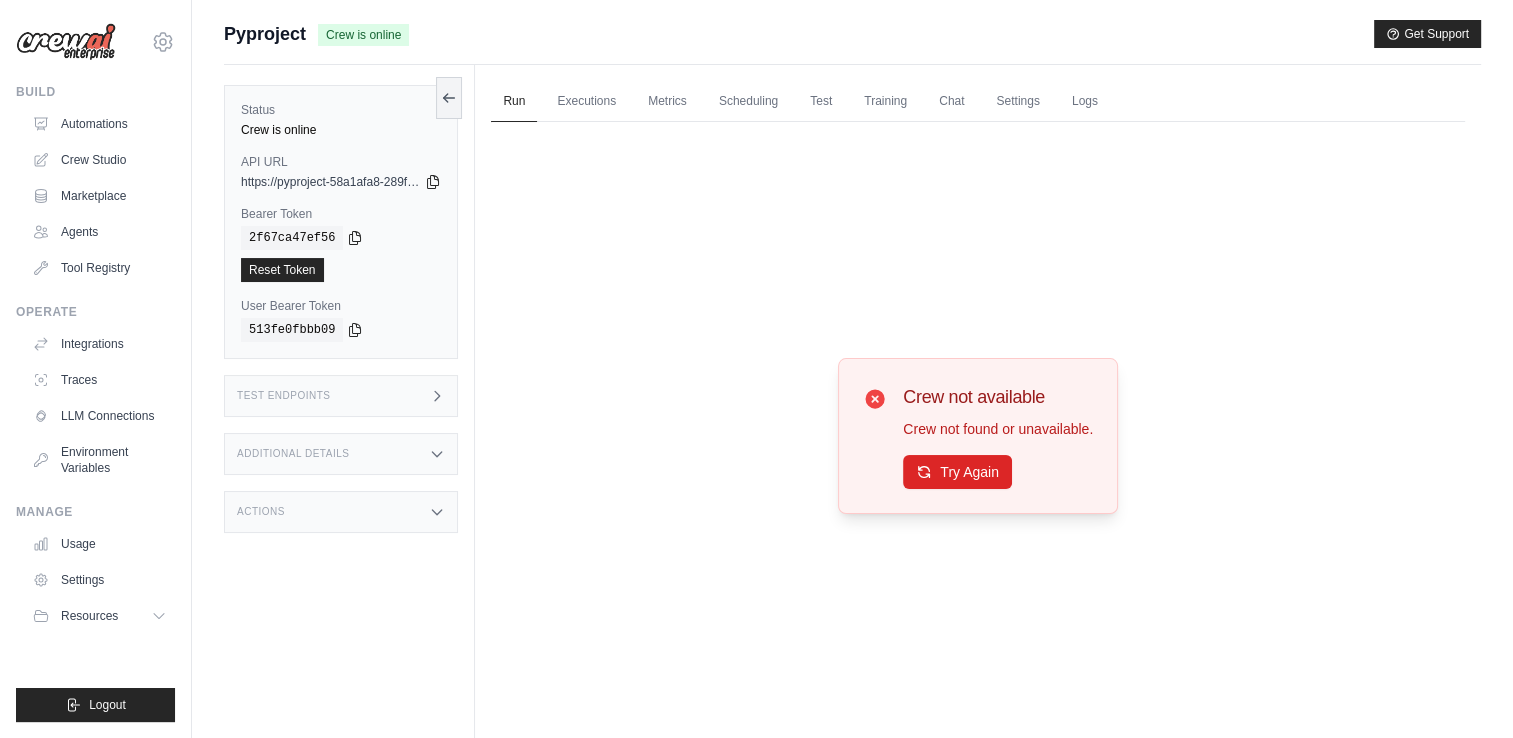 click on "Try Again" at bounding box center [957, 472] 